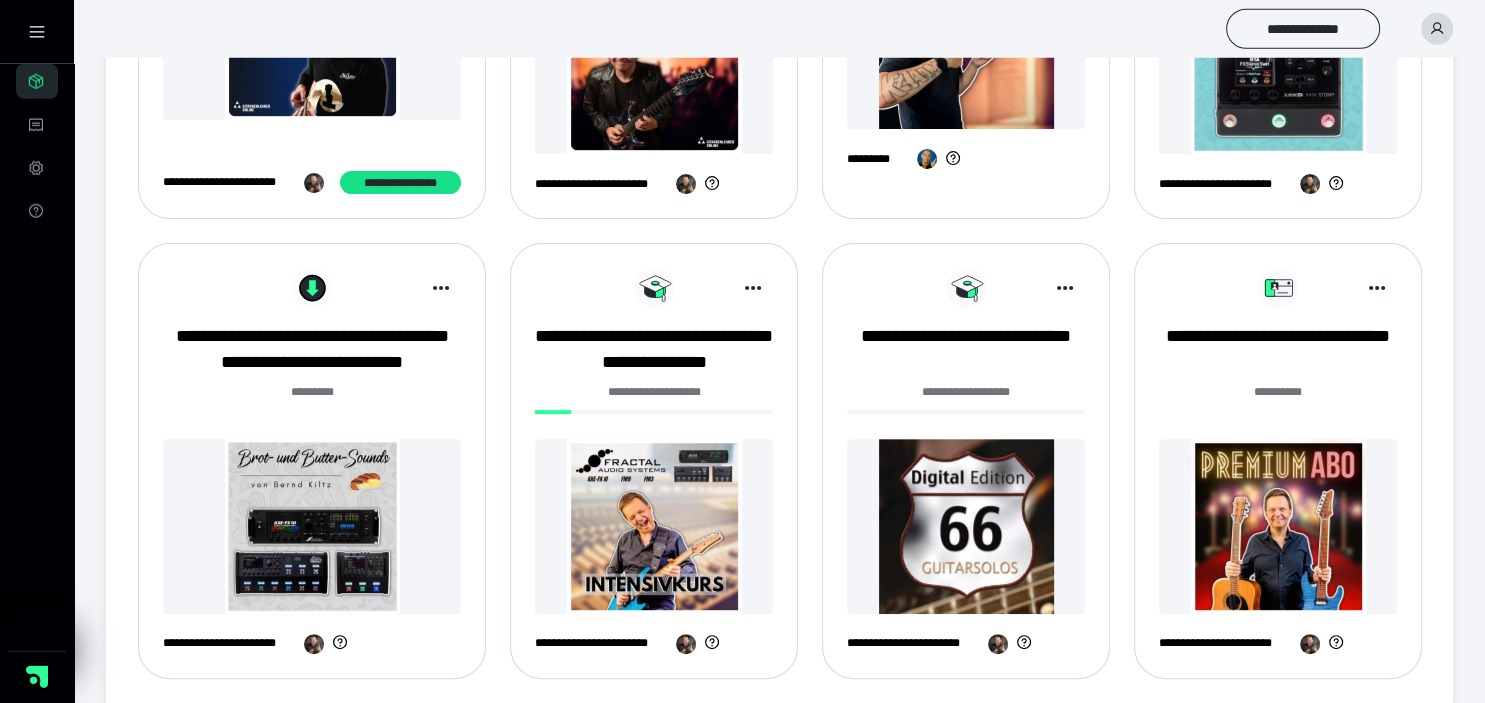 scroll, scrollTop: 562, scrollLeft: 0, axis: vertical 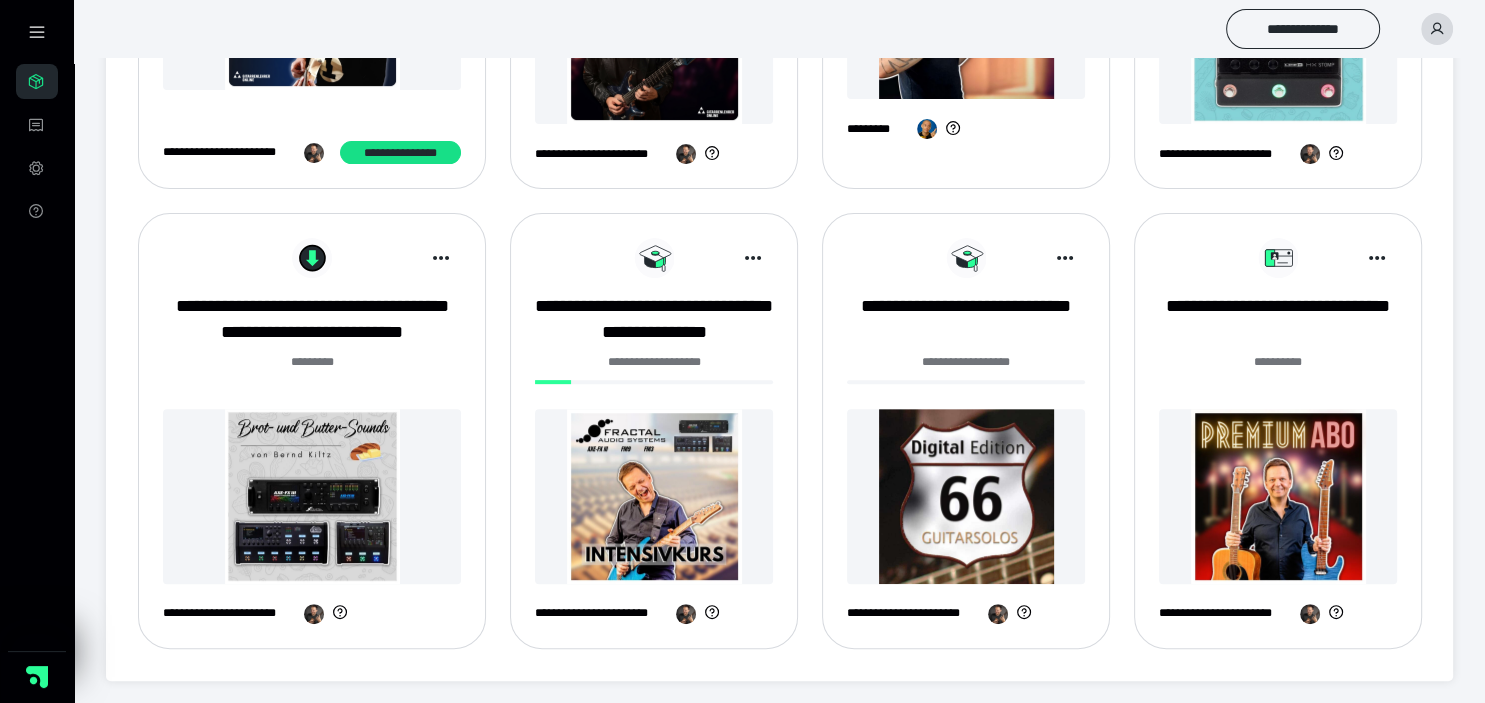 click at bounding box center [1278, 496] 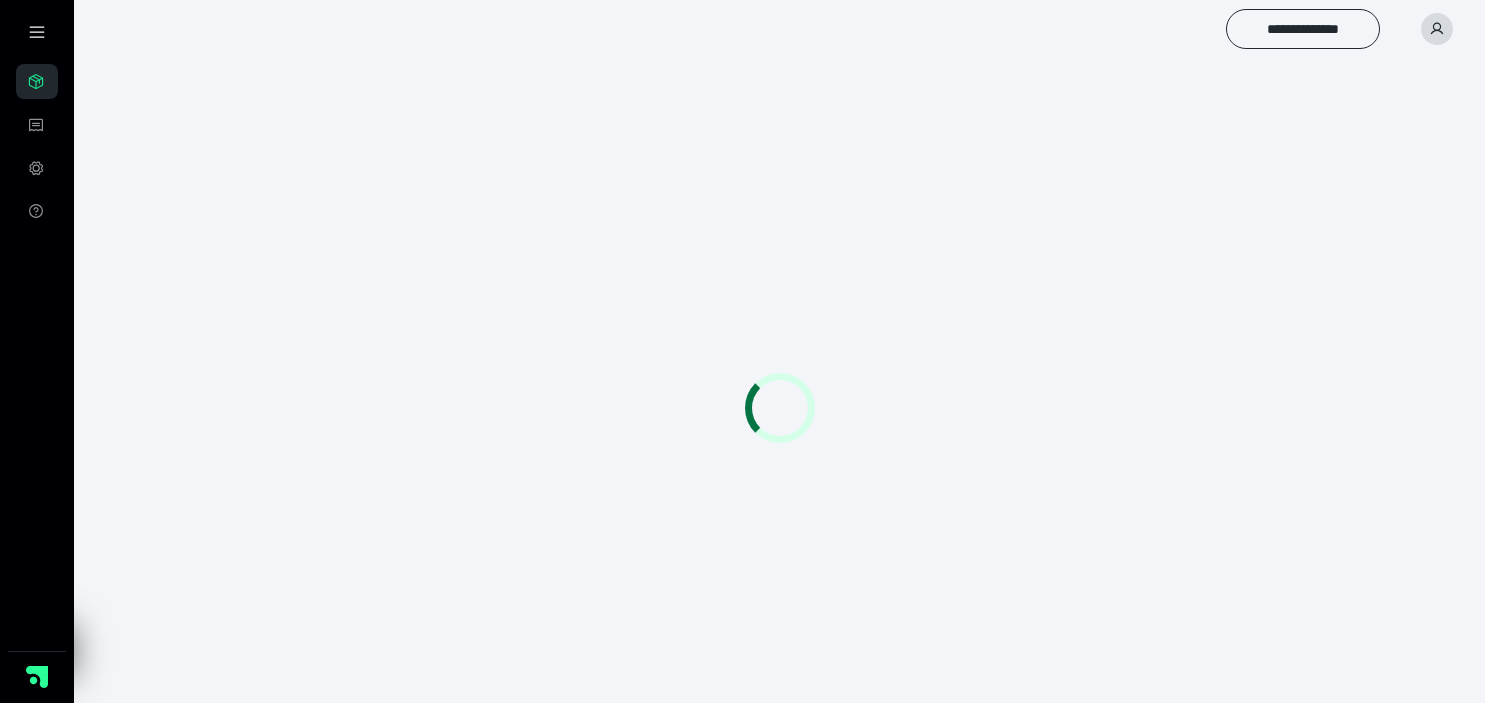 scroll, scrollTop: 0, scrollLeft: 0, axis: both 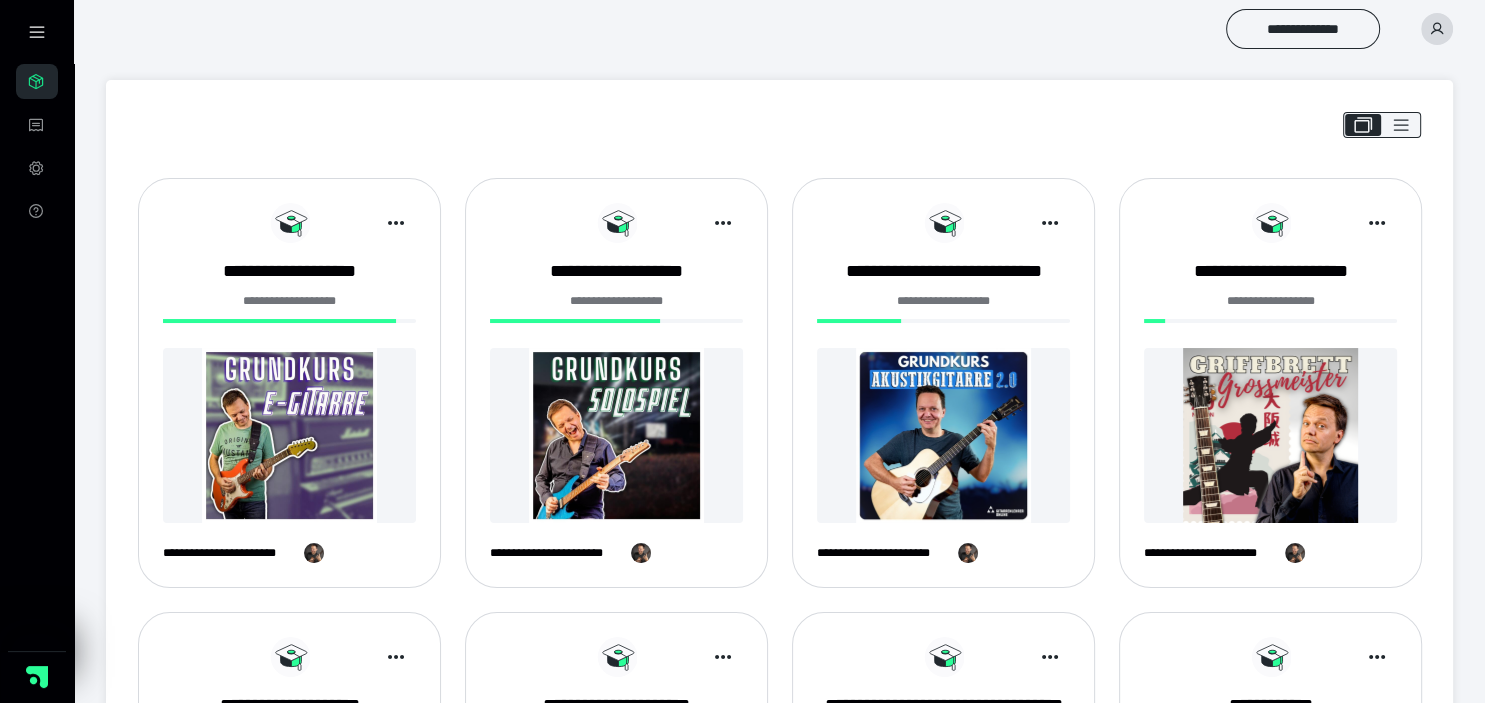 click at bounding box center [289, 435] 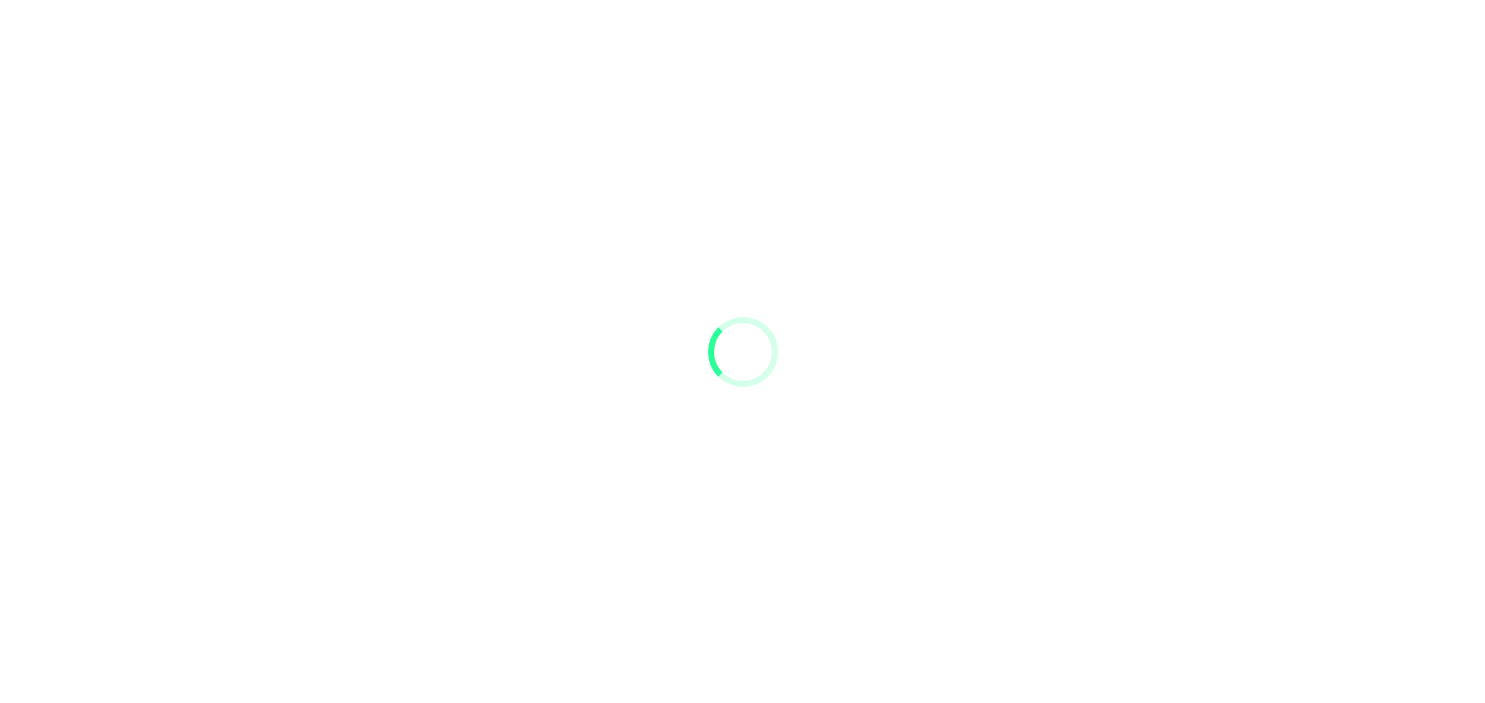 scroll, scrollTop: 0, scrollLeft: 0, axis: both 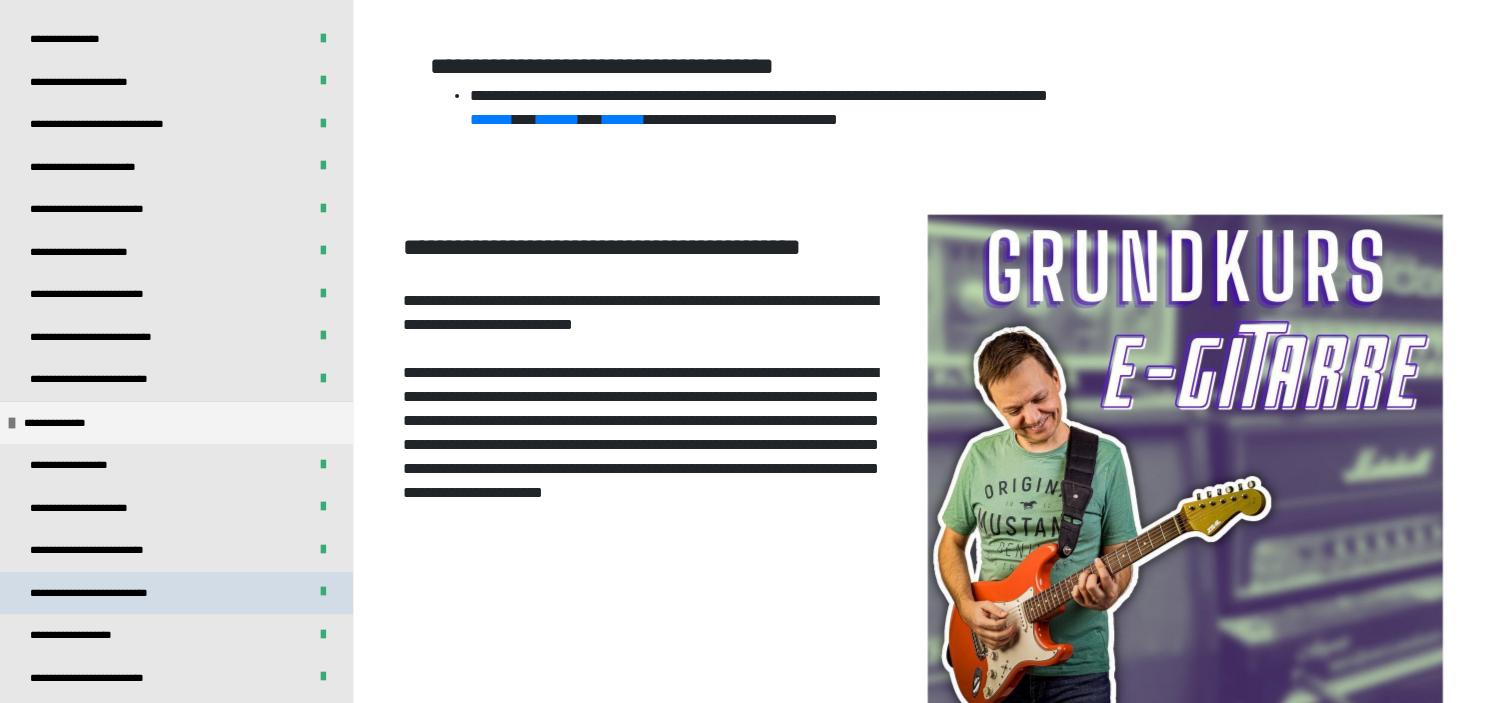 click on "**********" at bounding box center [112, 593] 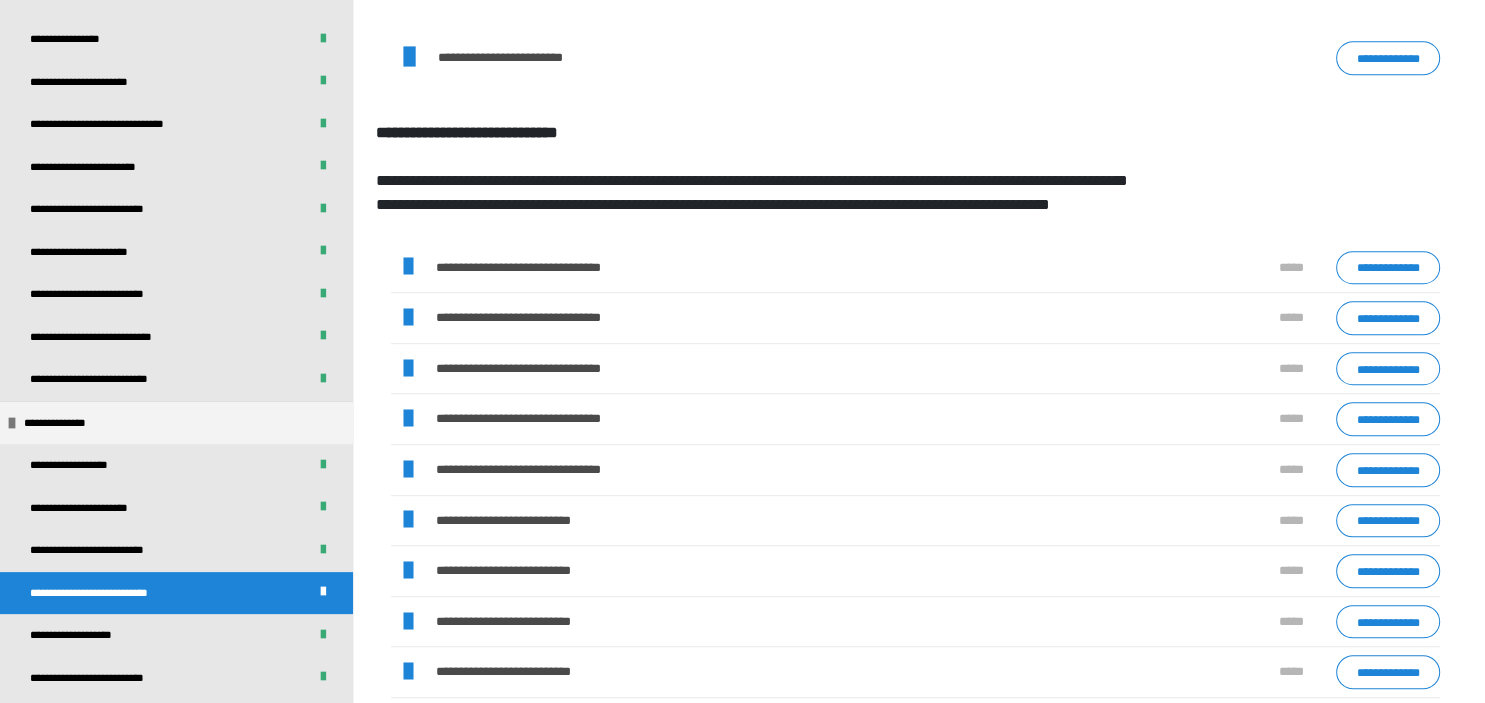 scroll, scrollTop: 797, scrollLeft: 0, axis: vertical 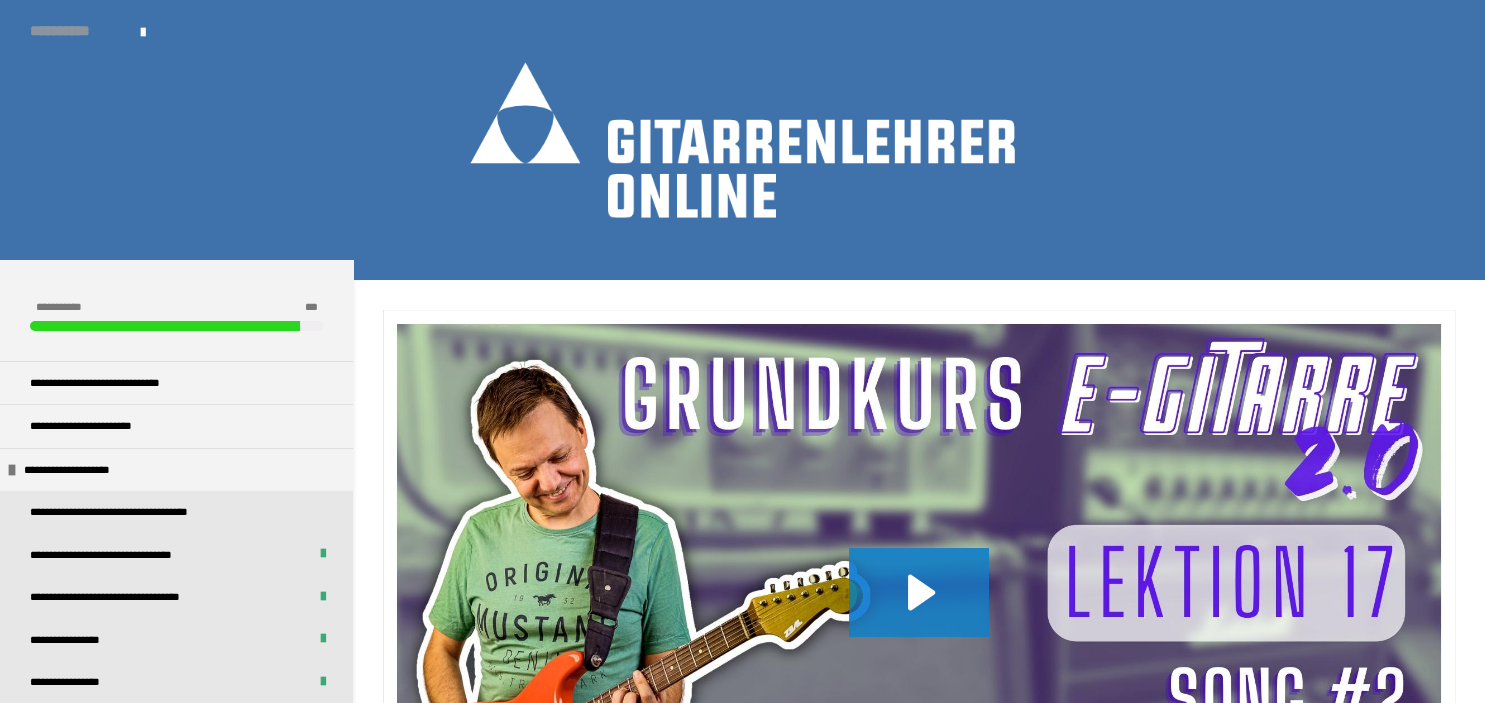 click on "**********" at bounding box center (75, 31) 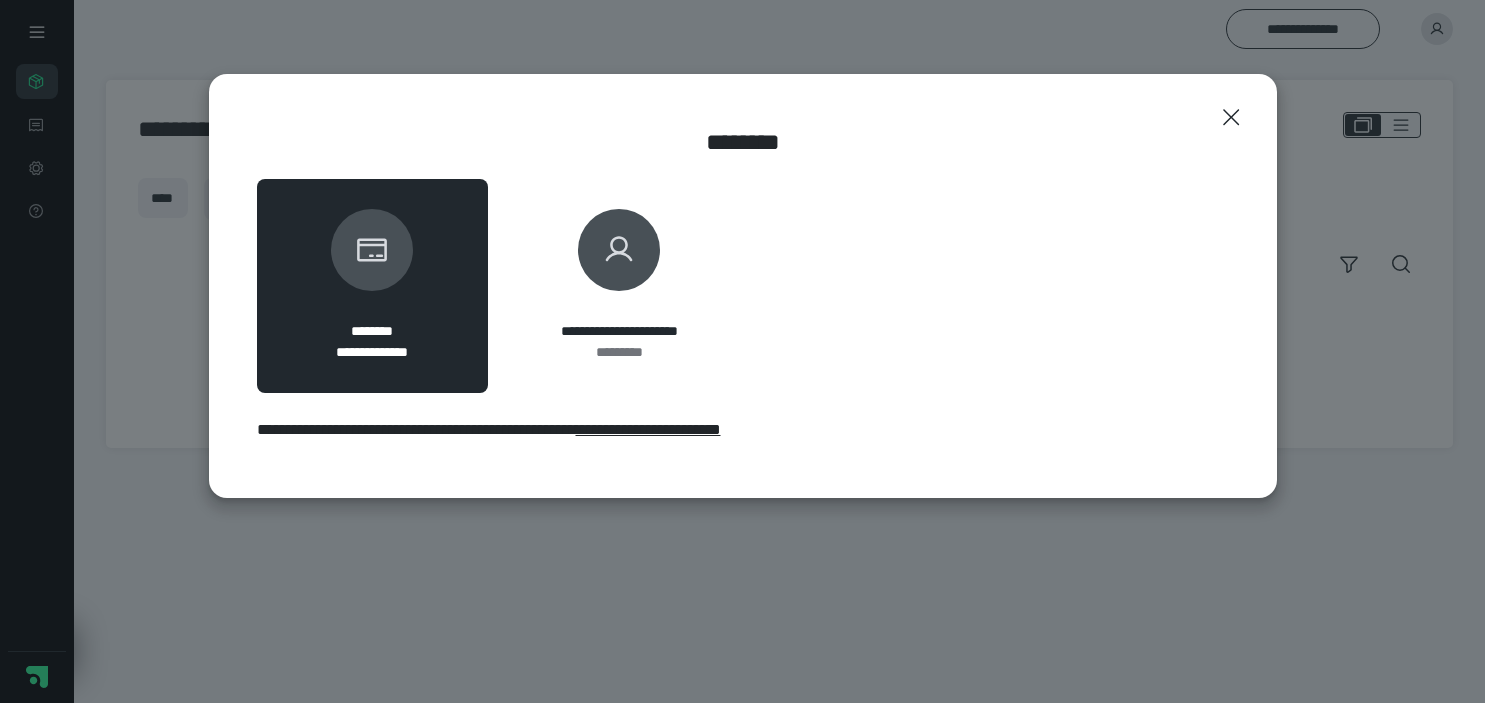 scroll, scrollTop: 0, scrollLeft: 0, axis: both 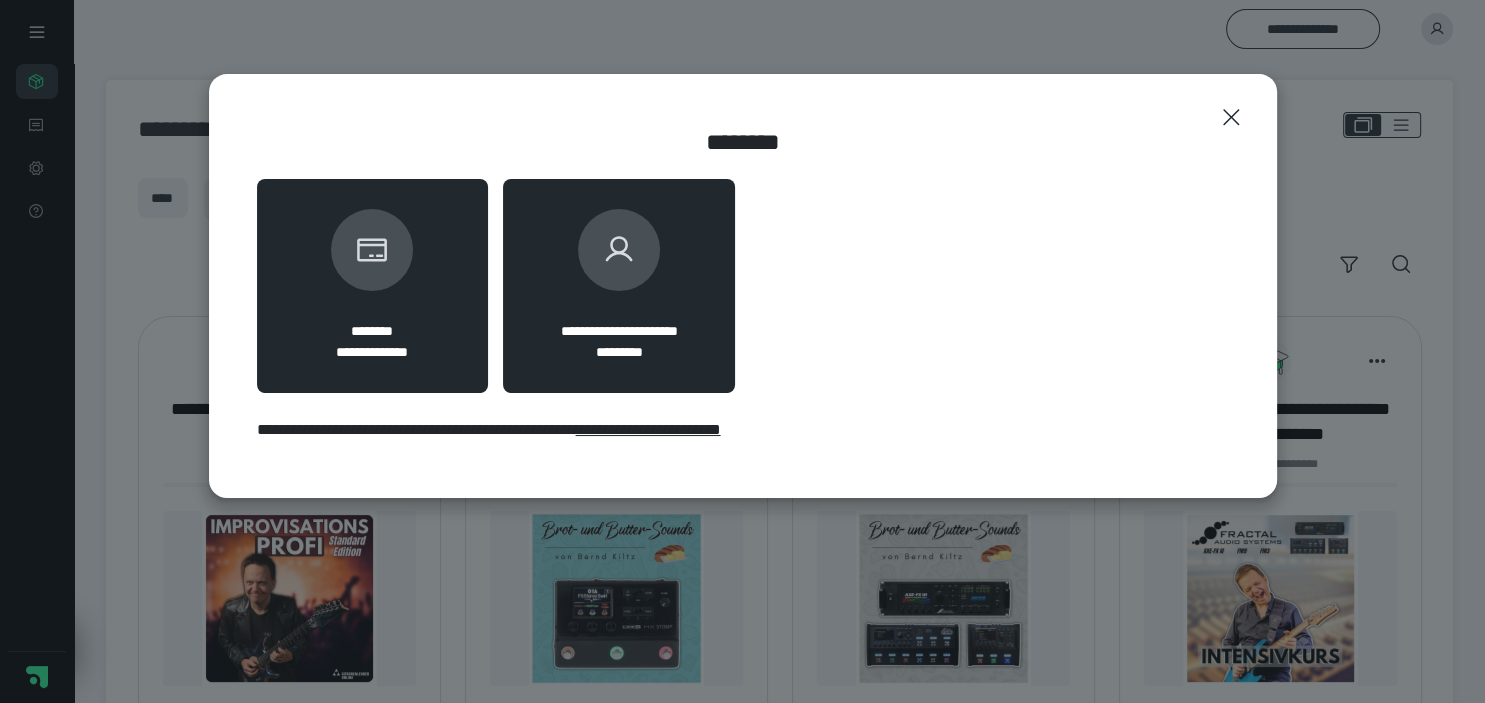 click on "**********" at bounding box center [619, 286] 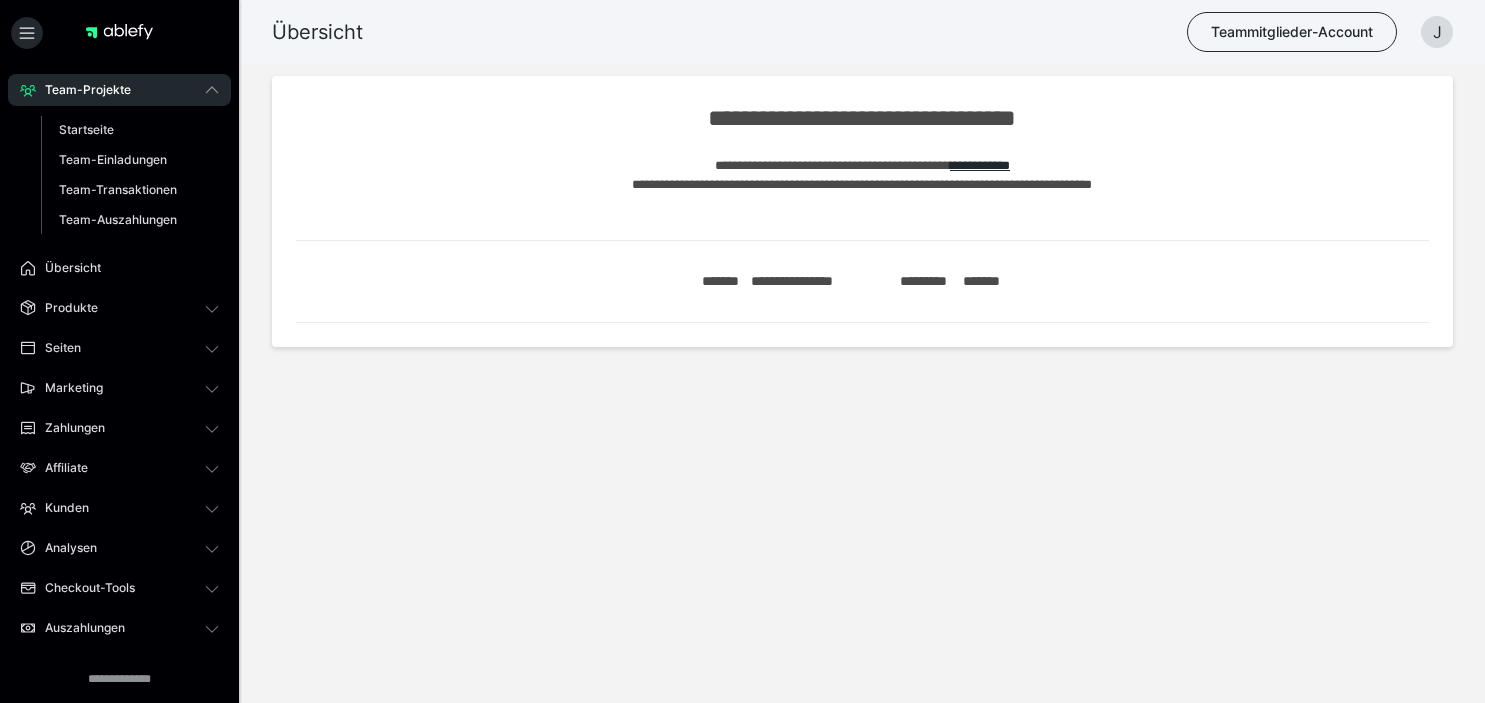 scroll, scrollTop: 0, scrollLeft: 0, axis: both 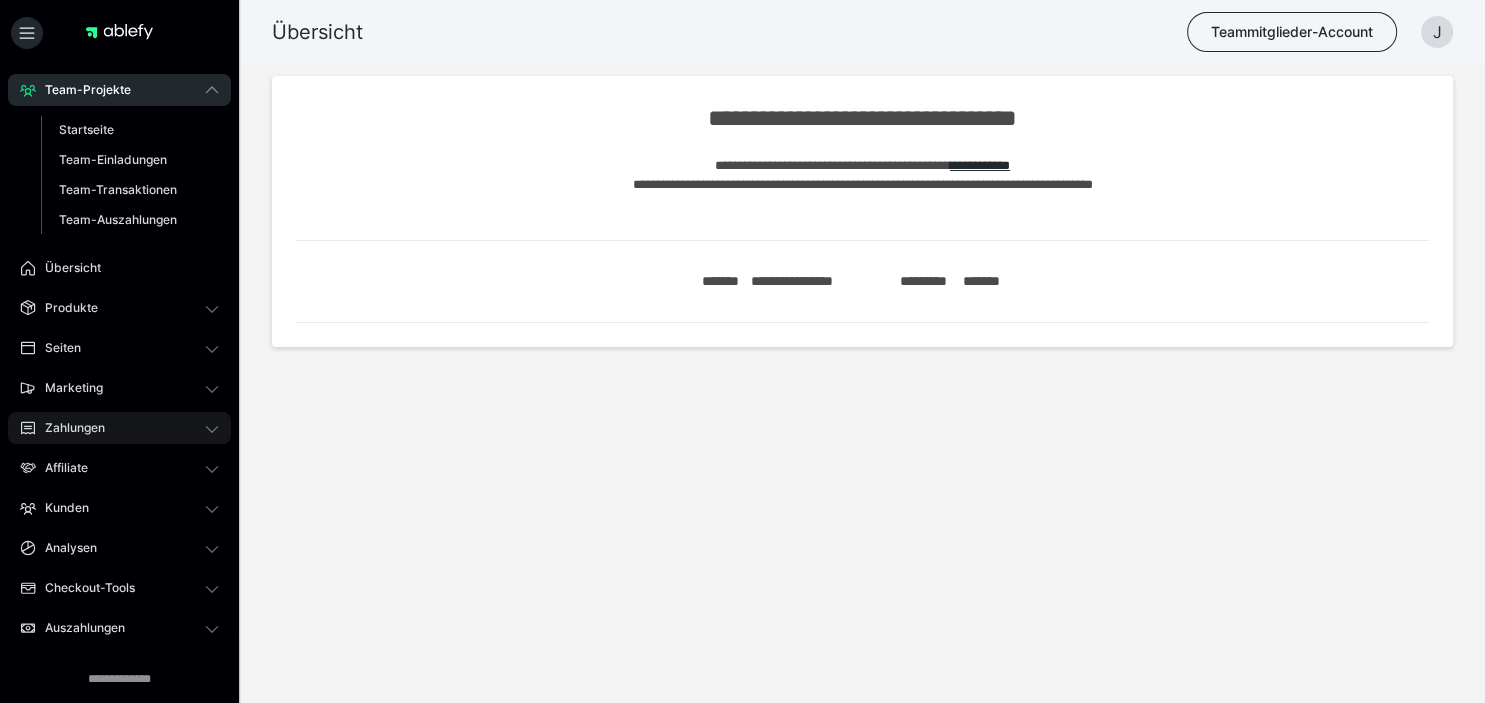 click on "Zahlungen" at bounding box center [68, 428] 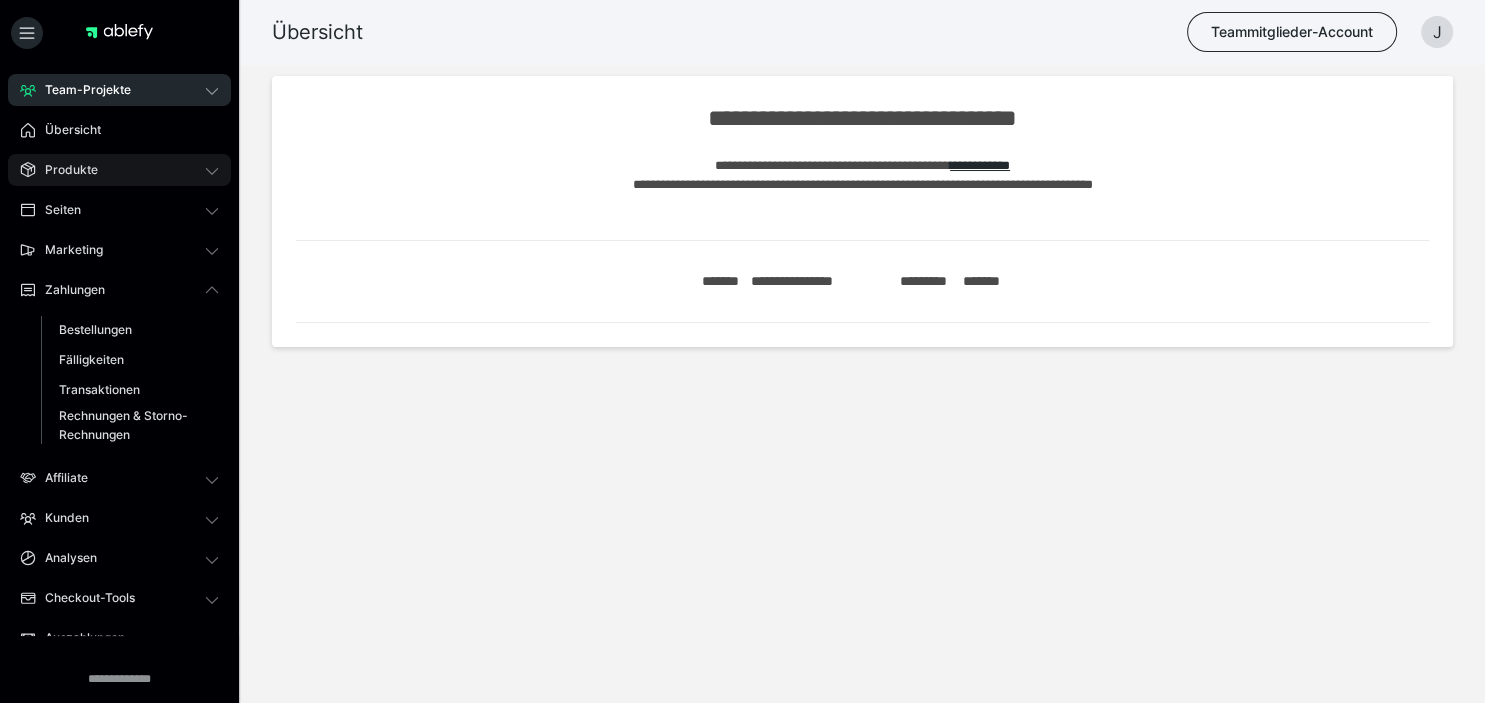 click on "Produkte" at bounding box center [64, 170] 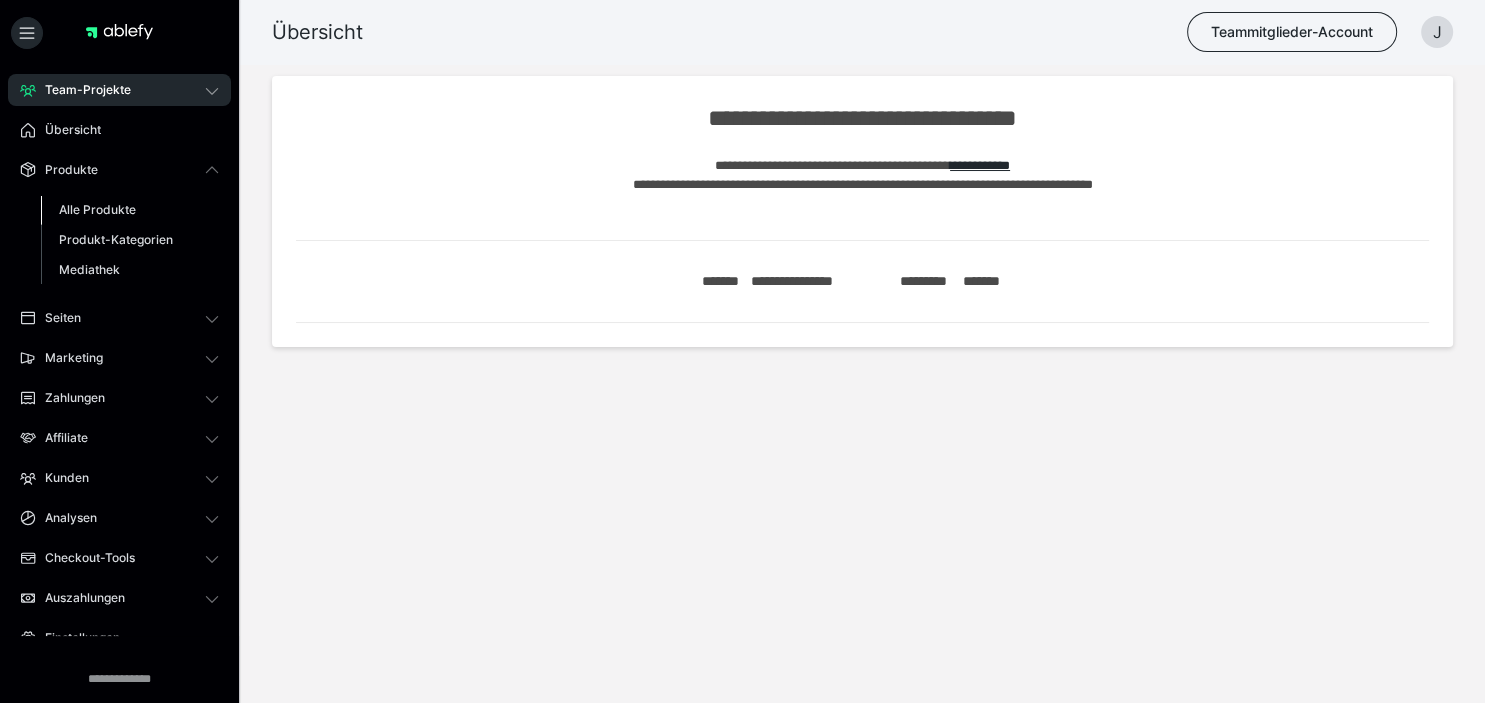 click on "Alle Produkte" at bounding box center (97, 209) 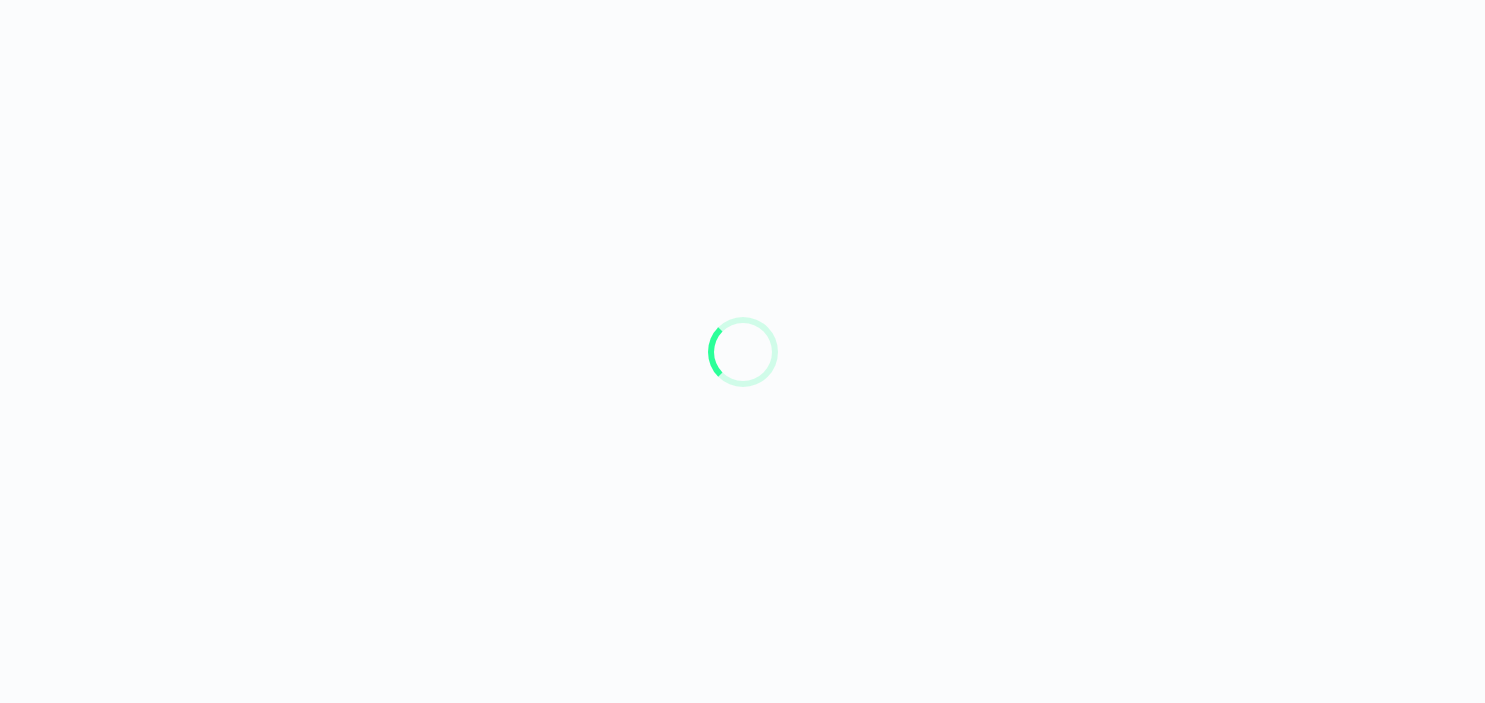 scroll, scrollTop: 0, scrollLeft: 0, axis: both 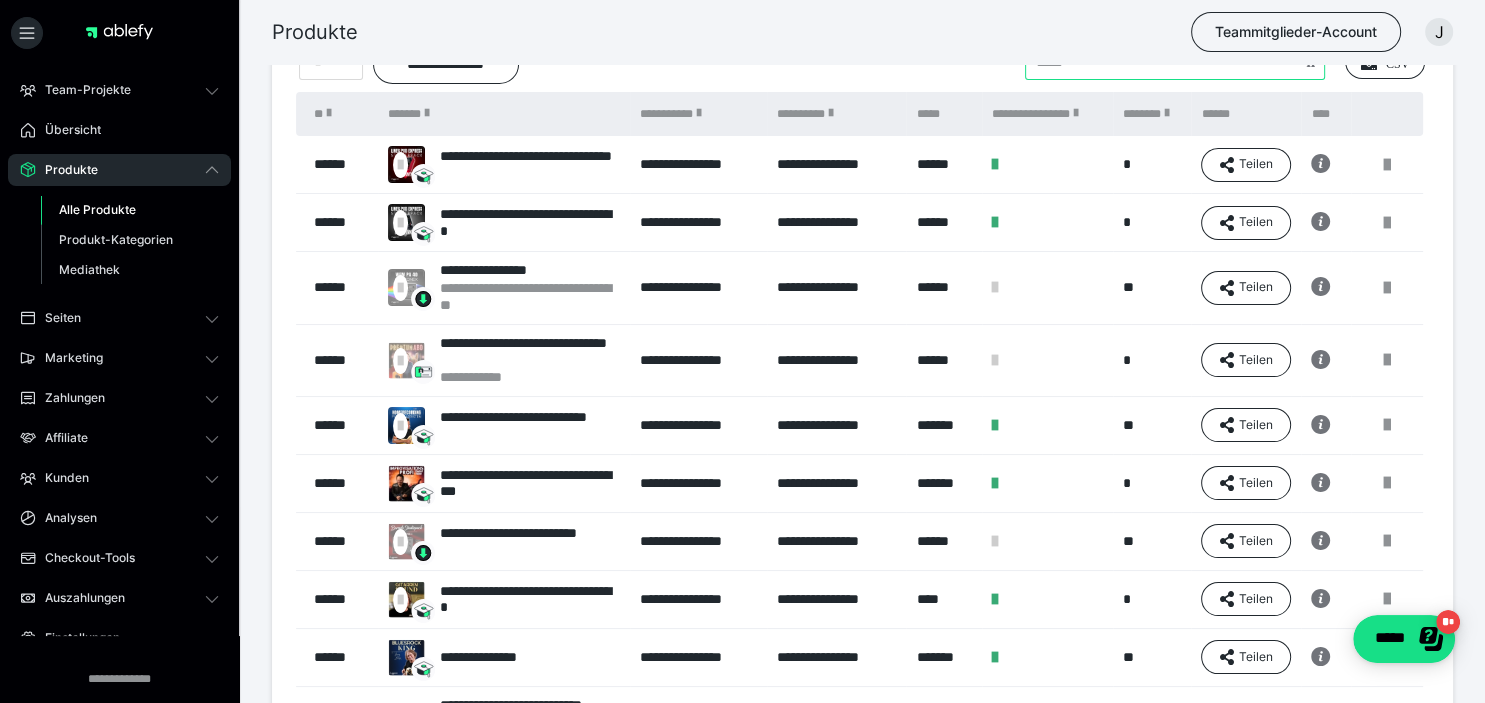 click at bounding box center (1175, 62) 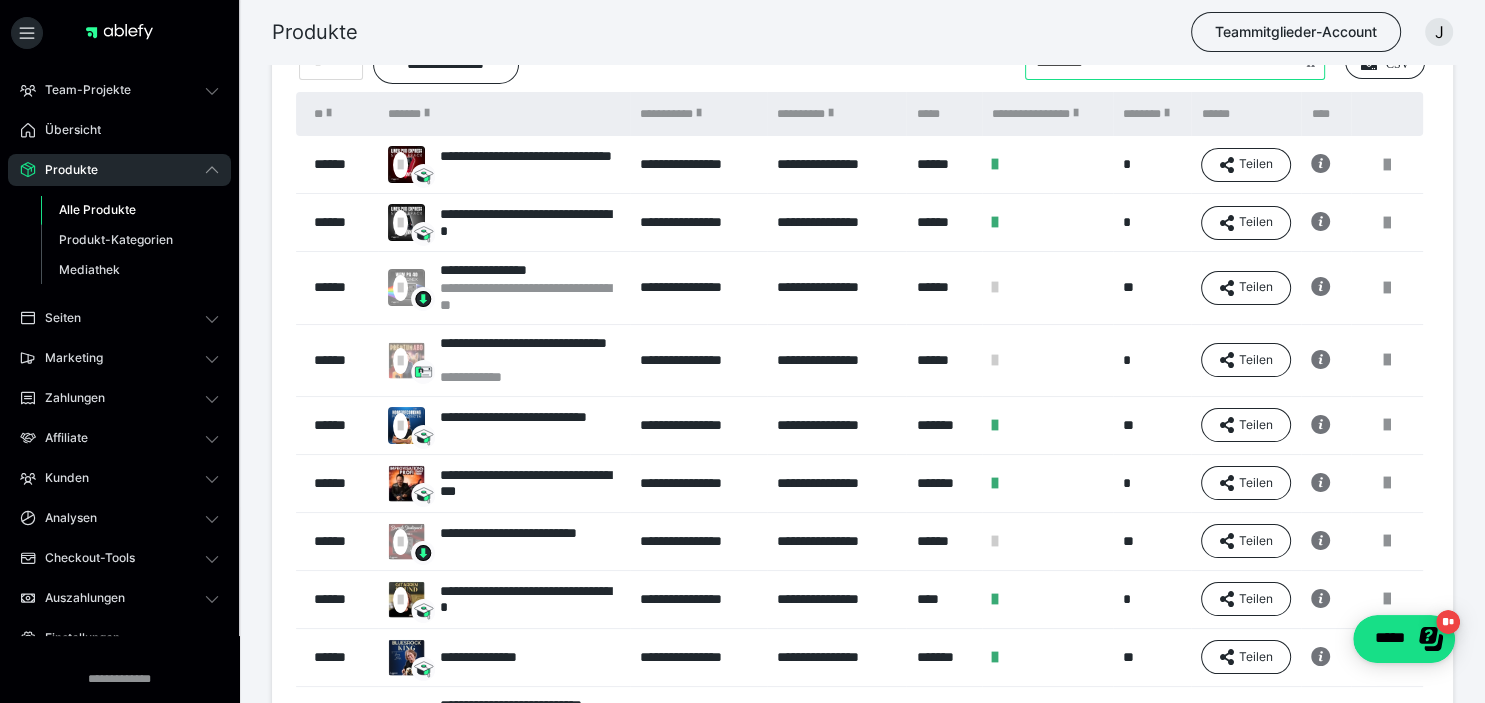 type on "*********" 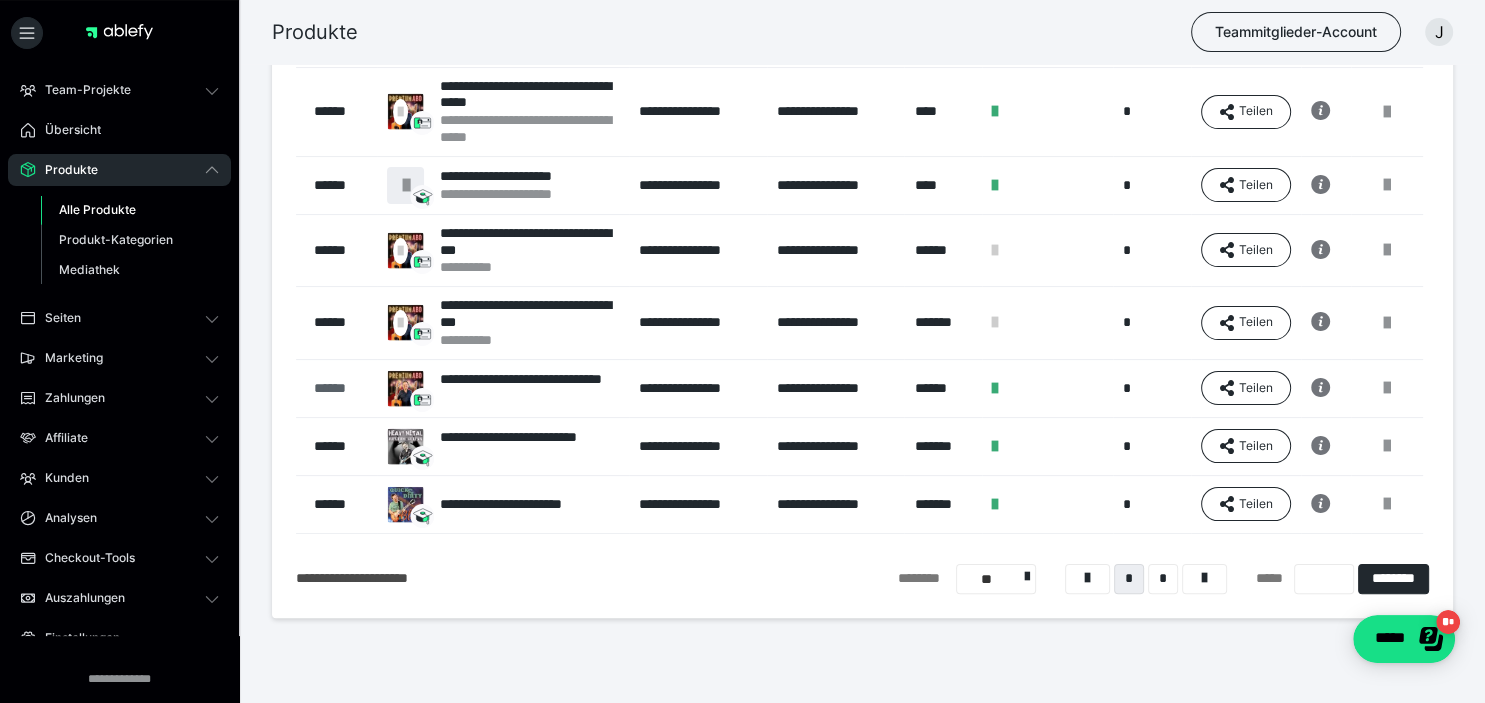 scroll, scrollTop: 398, scrollLeft: 0, axis: vertical 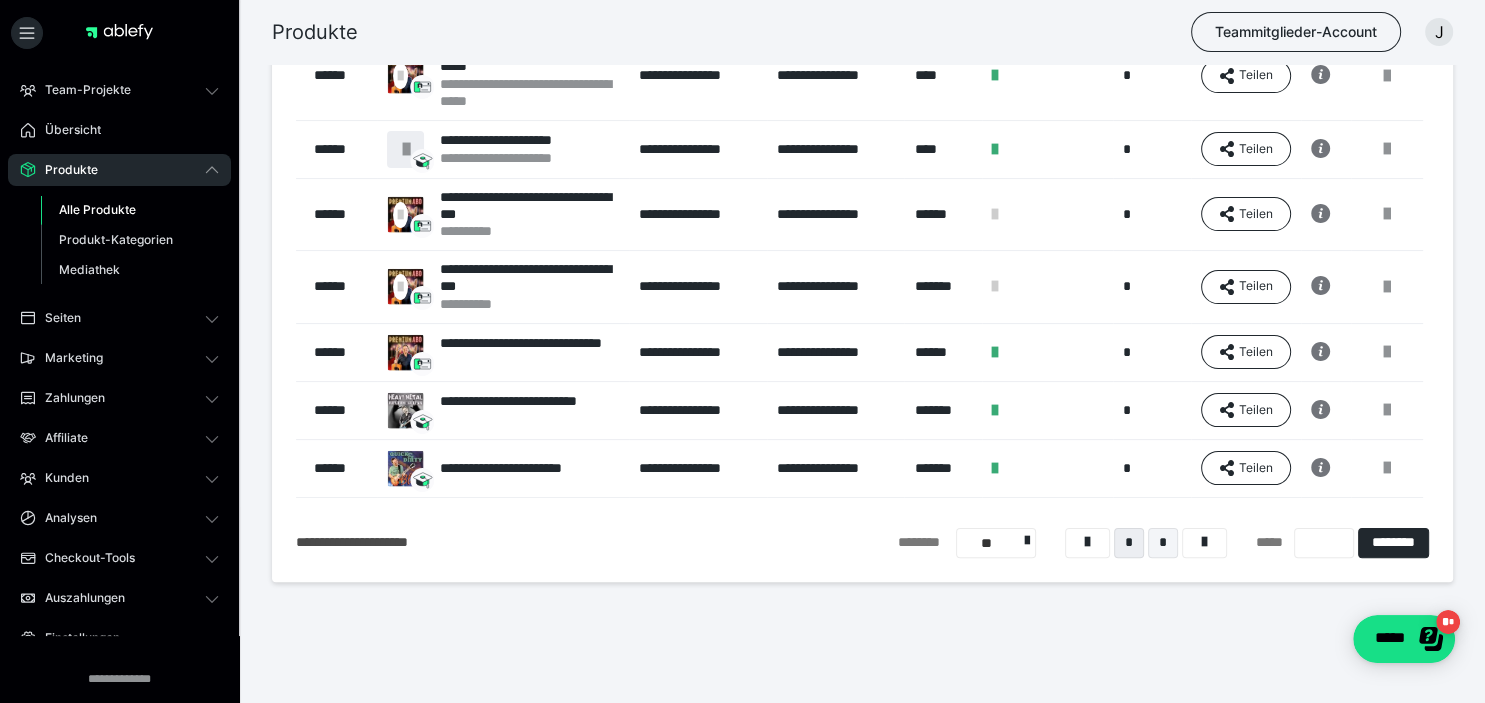 click on "*" at bounding box center [1163, 543] 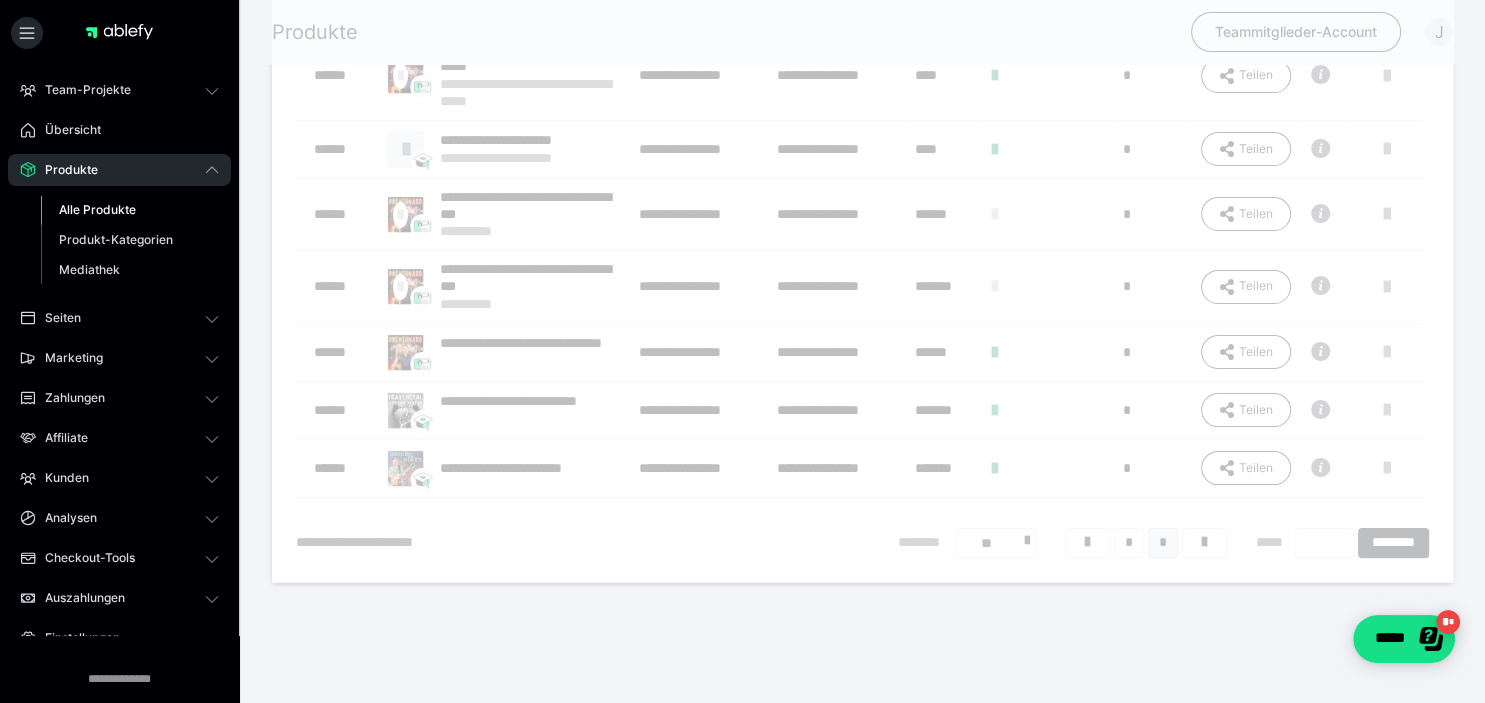 scroll, scrollTop: 16, scrollLeft: 0, axis: vertical 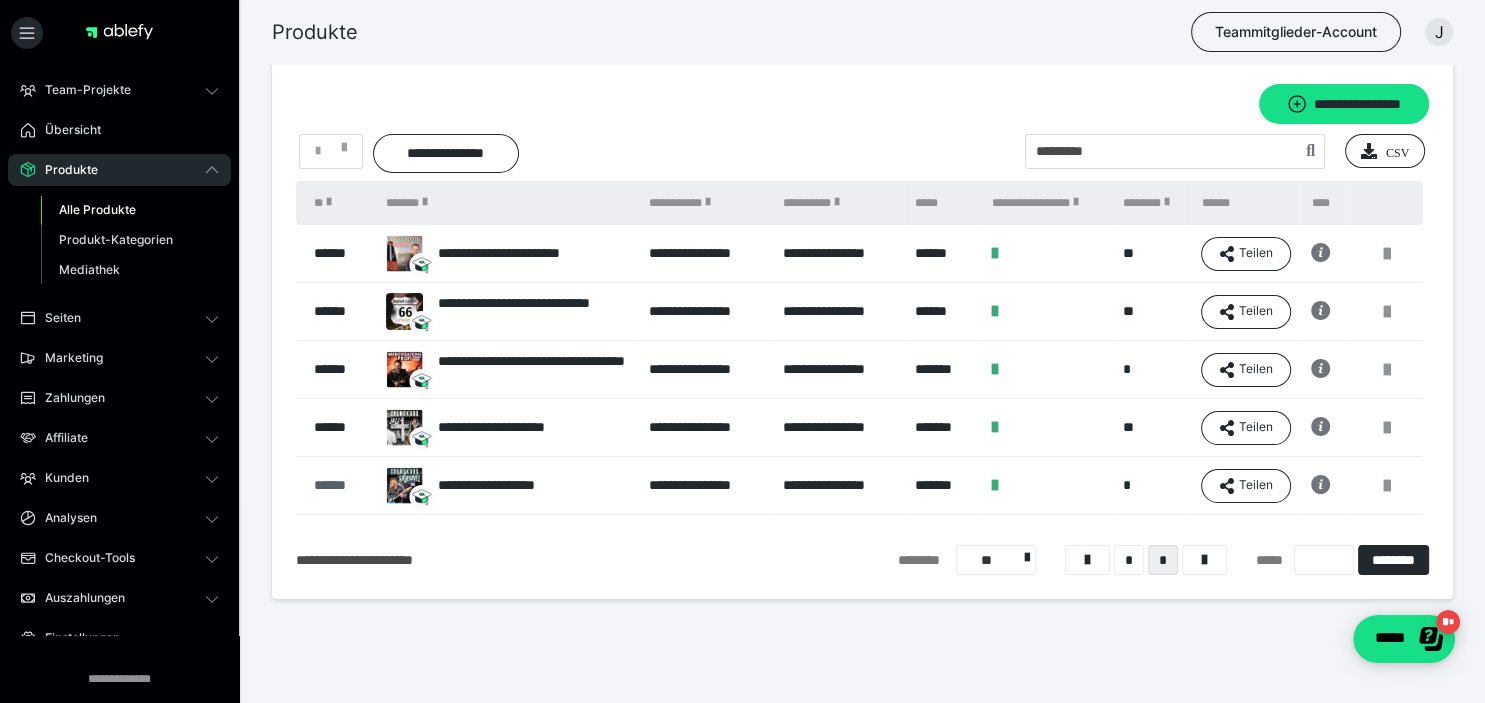 click on "******" at bounding box center (340, 485) 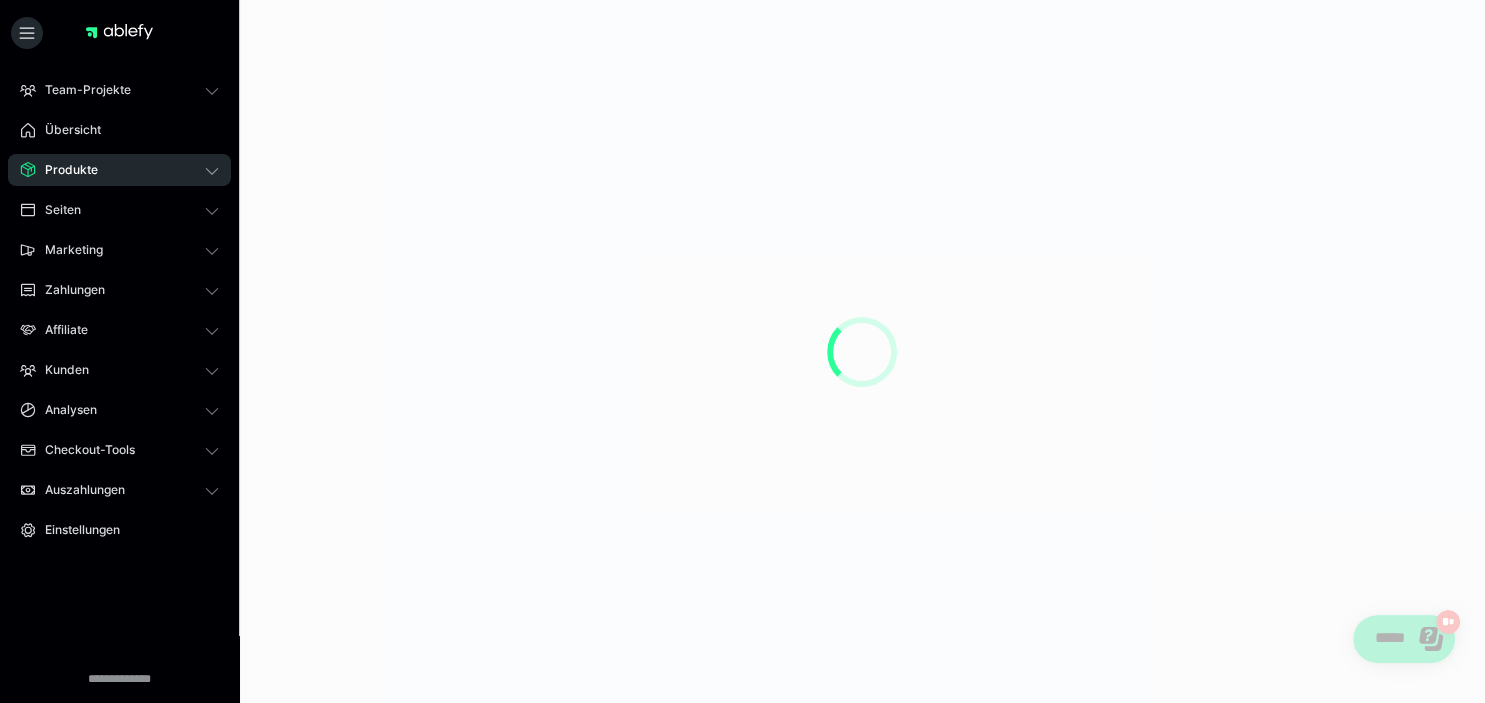 scroll, scrollTop: 0, scrollLeft: 0, axis: both 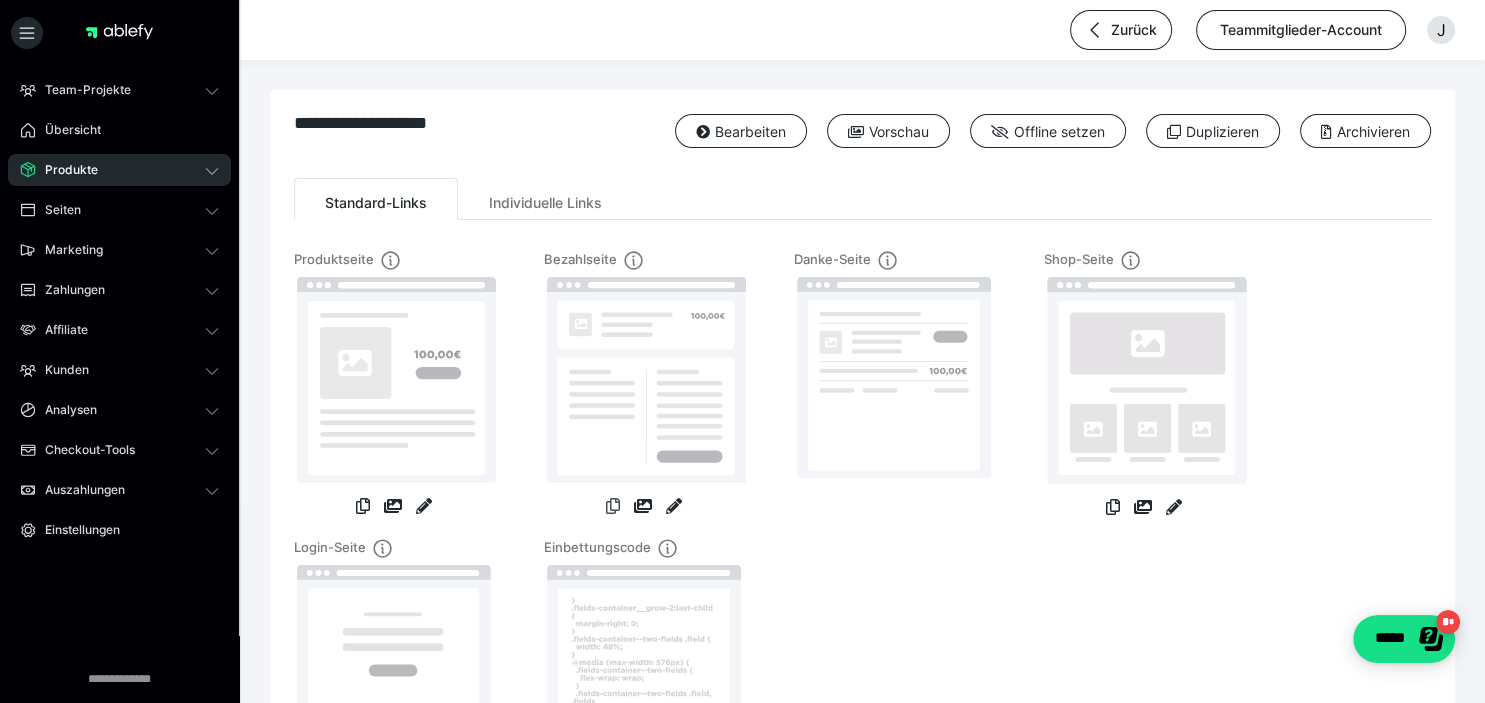 click at bounding box center (613, 506) 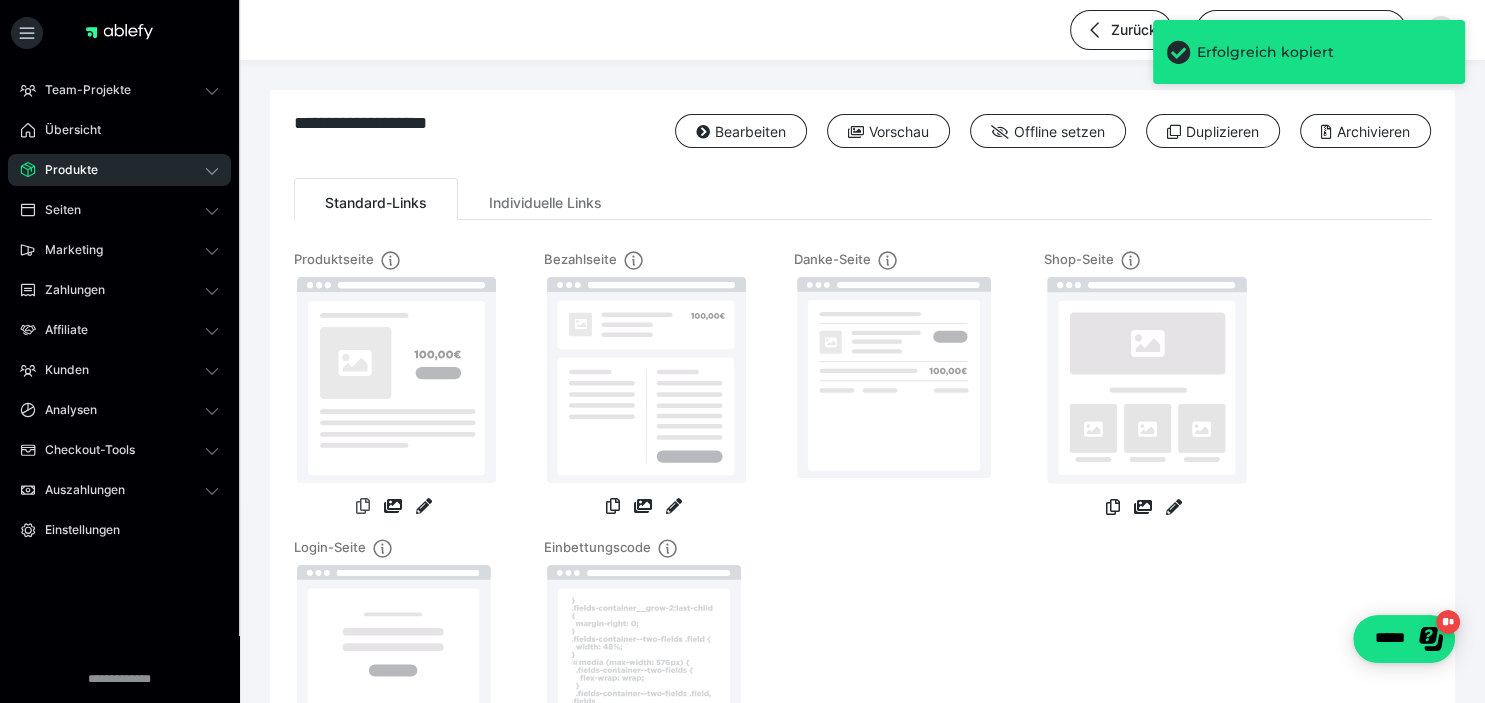 click at bounding box center (363, 506) 